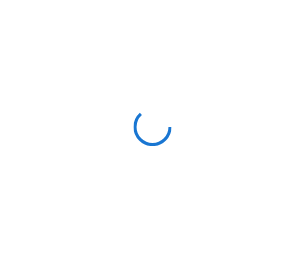 scroll, scrollTop: 0, scrollLeft: 0, axis: both 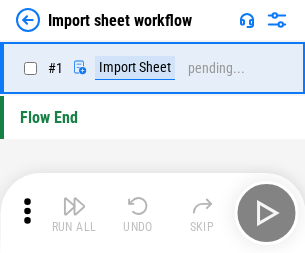 click at bounding box center [74, 206] 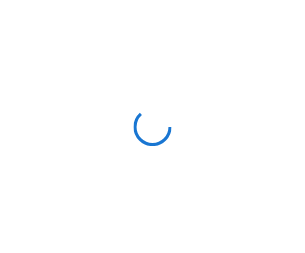 scroll, scrollTop: 0, scrollLeft: 0, axis: both 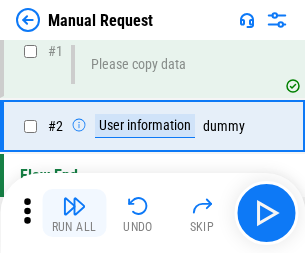 click at bounding box center [74, 206] 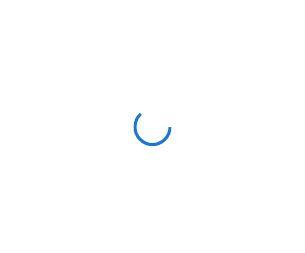 scroll, scrollTop: 0, scrollLeft: 0, axis: both 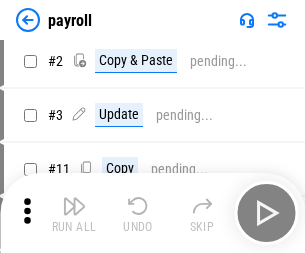 click at bounding box center [74, 206] 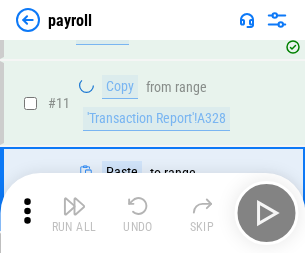 scroll, scrollTop: 247, scrollLeft: 0, axis: vertical 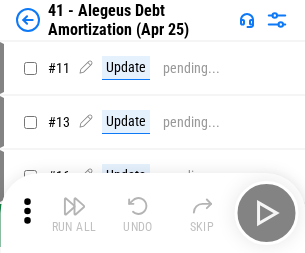 click at bounding box center (74, 206) 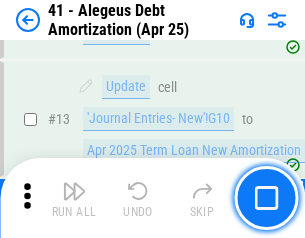 scroll, scrollTop: 247, scrollLeft: 0, axis: vertical 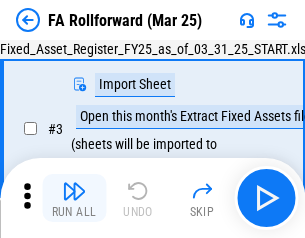 click at bounding box center [74, 191] 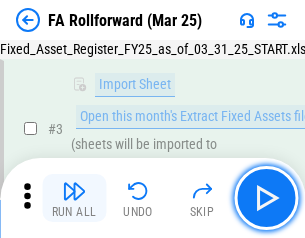 scroll, scrollTop: 184, scrollLeft: 0, axis: vertical 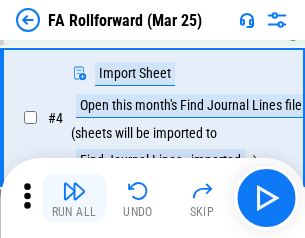 click at bounding box center (74, 191) 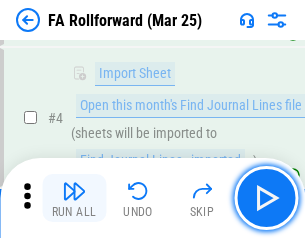 scroll, scrollTop: 313, scrollLeft: 0, axis: vertical 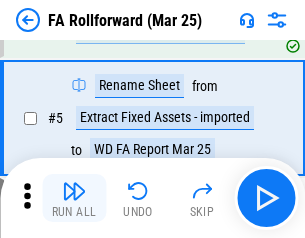 click at bounding box center [74, 191] 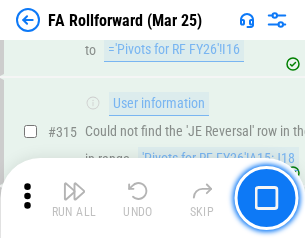 scroll, scrollTop: 9517, scrollLeft: 0, axis: vertical 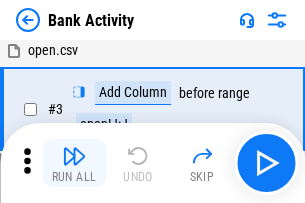 click at bounding box center (74, 156) 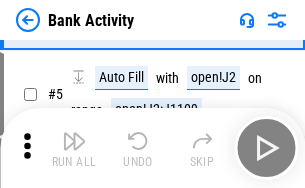 scroll, scrollTop: 106, scrollLeft: 0, axis: vertical 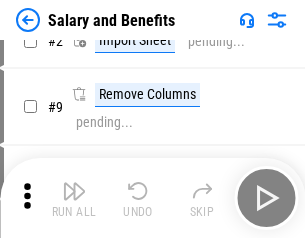 click at bounding box center [74, 191] 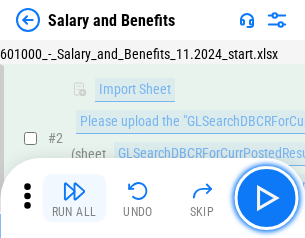 scroll, scrollTop: 145, scrollLeft: 0, axis: vertical 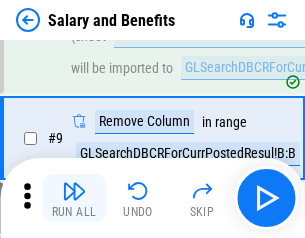 click at bounding box center [74, 191] 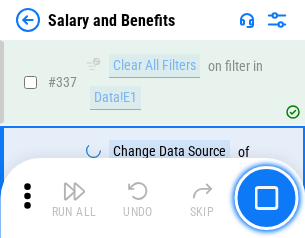 scroll, scrollTop: 9364, scrollLeft: 0, axis: vertical 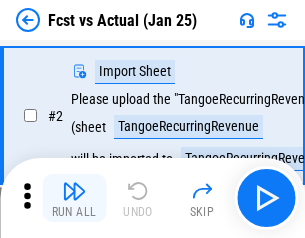 click at bounding box center [74, 191] 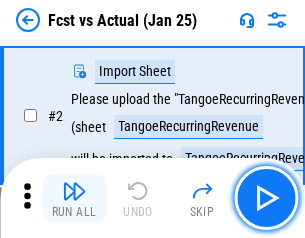 scroll, scrollTop: 187, scrollLeft: 0, axis: vertical 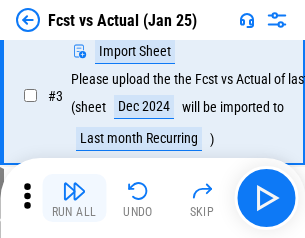 click at bounding box center (74, 191) 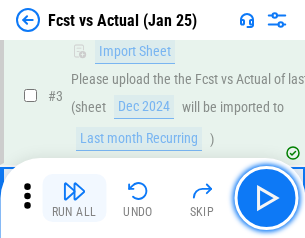 scroll, scrollTop: 300, scrollLeft: 0, axis: vertical 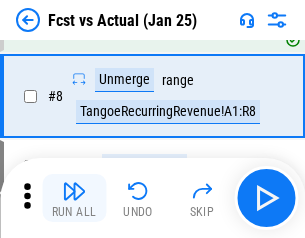 click at bounding box center (74, 191) 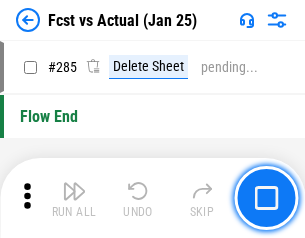 scroll, scrollTop: 9465, scrollLeft: 0, axis: vertical 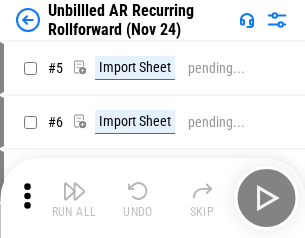 click at bounding box center [74, 191] 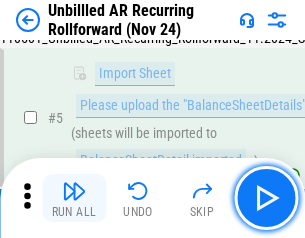 scroll, scrollTop: 188, scrollLeft: 0, axis: vertical 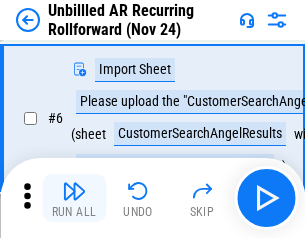 click at bounding box center (74, 191) 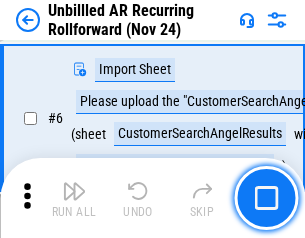 scroll, scrollTop: 322, scrollLeft: 0, axis: vertical 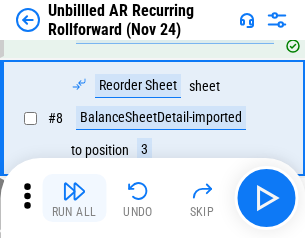 click at bounding box center (74, 191) 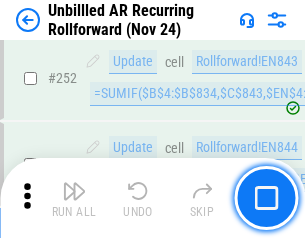 scroll, scrollTop: 6793, scrollLeft: 0, axis: vertical 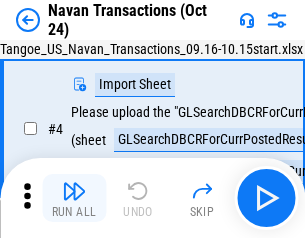 click at bounding box center (74, 191) 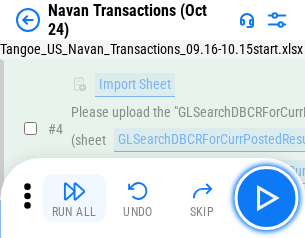 scroll, scrollTop: 172, scrollLeft: 0, axis: vertical 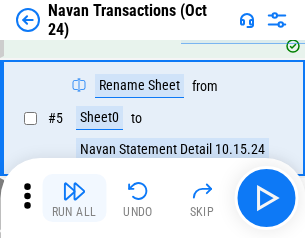 click at bounding box center [74, 191] 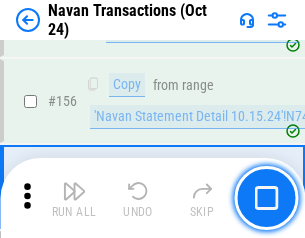 scroll, scrollTop: 6484, scrollLeft: 0, axis: vertical 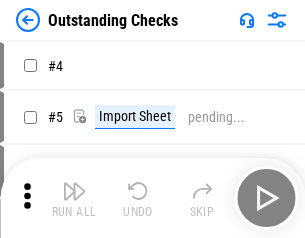 click at bounding box center (74, 191) 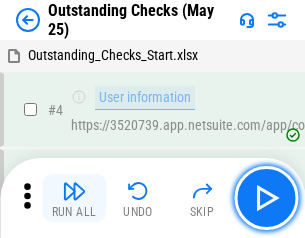 scroll, scrollTop: 209, scrollLeft: 0, axis: vertical 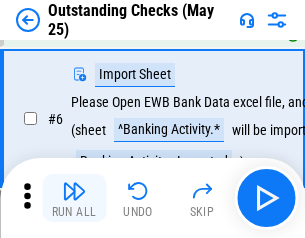 click at bounding box center [74, 191] 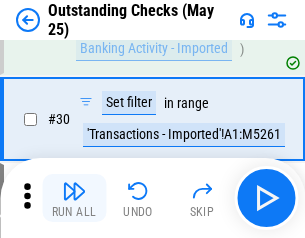 click at bounding box center [74, 191] 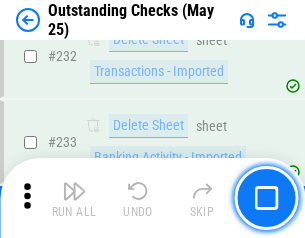 scroll, scrollTop: 6073, scrollLeft: 0, axis: vertical 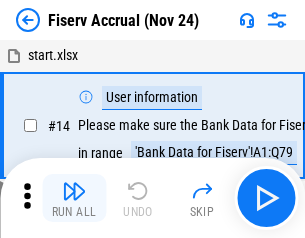 click at bounding box center [74, 191] 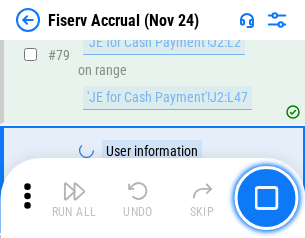 scroll, scrollTop: 2628, scrollLeft: 0, axis: vertical 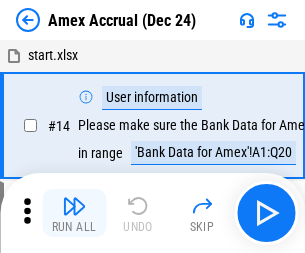 click at bounding box center [74, 206] 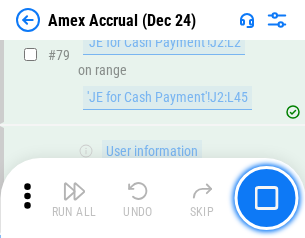 scroll, scrollTop: 2596, scrollLeft: 0, axis: vertical 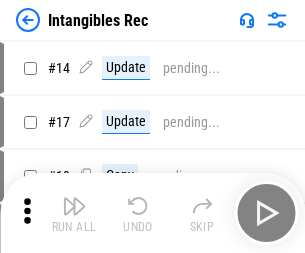 click at bounding box center (74, 206) 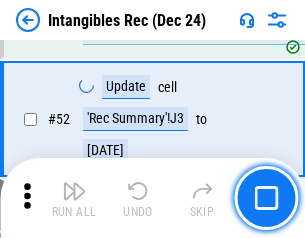 scroll, scrollTop: 779, scrollLeft: 0, axis: vertical 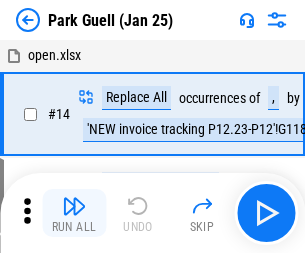 click at bounding box center (74, 206) 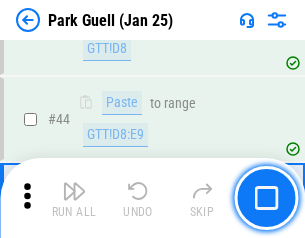 scroll, scrollTop: 2501, scrollLeft: 0, axis: vertical 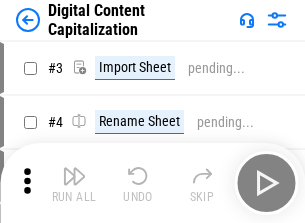 click at bounding box center (74, 176) 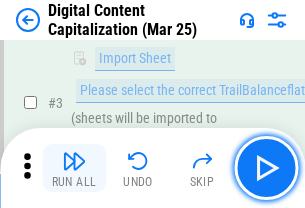 scroll, scrollTop: 187, scrollLeft: 0, axis: vertical 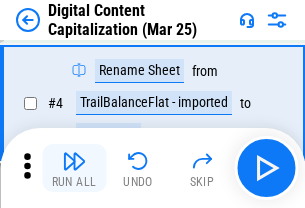 click at bounding box center (74, 161) 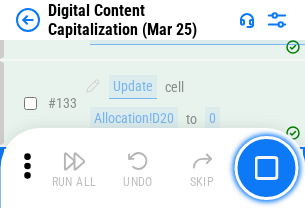 scroll, scrollTop: 2121, scrollLeft: 0, axis: vertical 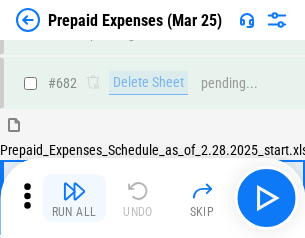 click at bounding box center (74, 191) 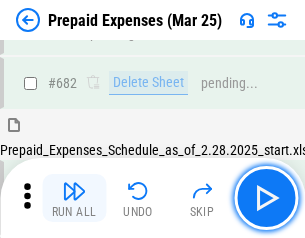 scroll, scrollTop: 5499, scrollLeft: 0, axis: vertical 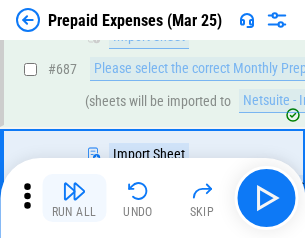 click at bounding box center (74, 191) 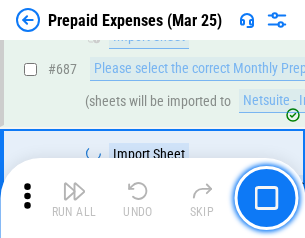 scroll, scrollTop: 5601, scrollLeft: 0, axis: vertical 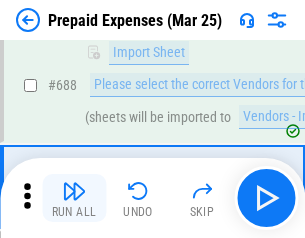 click at bounding box center [74, 191] 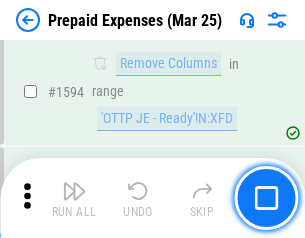 scroll, scrollTop: 19472, scrollLeft: 0, axis: vertical 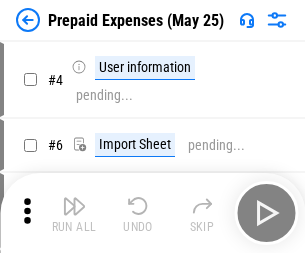 click at bounding box center (74, 206) 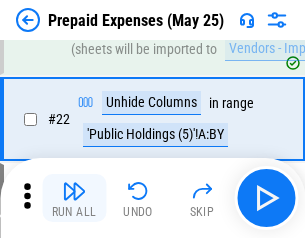 click at bounding box center [74, 191] 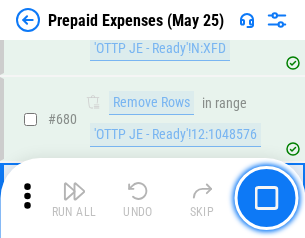 scroll, scrollTop: 6964, scrollLeft: 0, axis: vertical 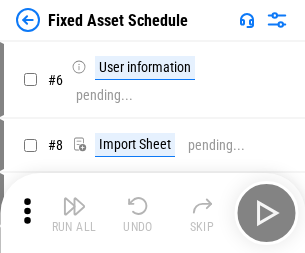 click at bounding box center (74, 206) 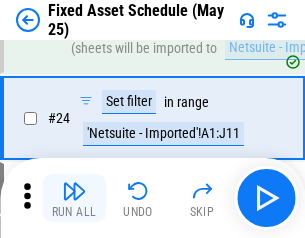 click at bounding box center [74, 191] 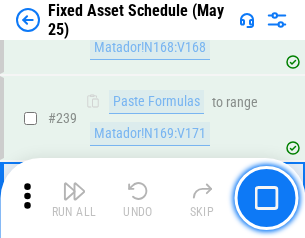 scroll, scrollTop: 6195, scrollLeft: 0, axis: vertical 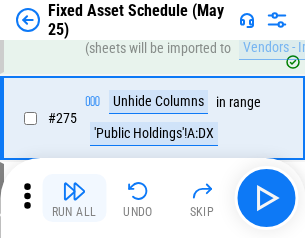 click at bounding box center (74, 191) 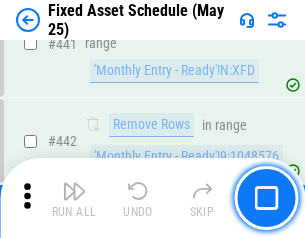 scroll, scrollTop: 8940, scrollLeft: 0, axis: vertical 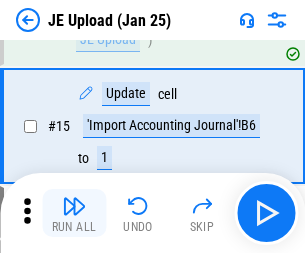 click at bounding box center (74, 206) 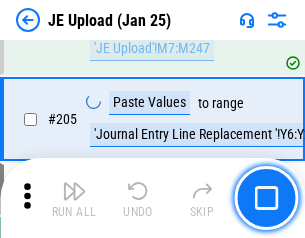 scroll, scrollTop: 4826, scrollLeft: 0, axis: vertical 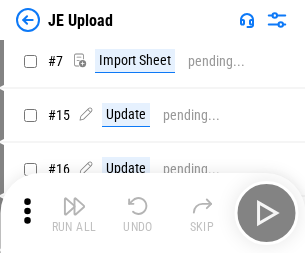 click at bounding box center [74, 206] 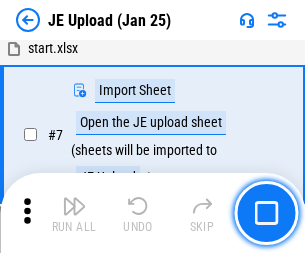 scroll, scrollTop: 145, scrollLeft: 0, axis: vertical 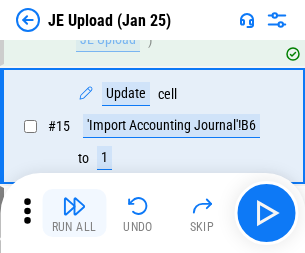 click at bounding box center (74, 206) 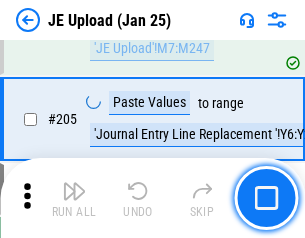 scroll, scrollTop: 4826, scrollLeft: 0, axis: vertical 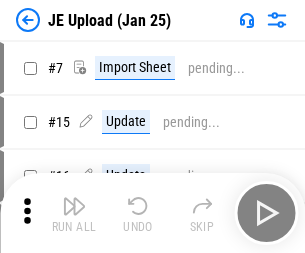 click at bounding box center [74, 206] 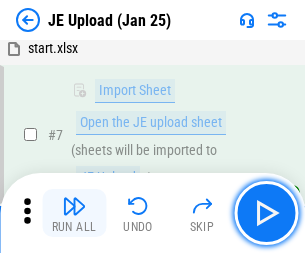 scroll, scrollTop: 145, scrollLeft: 0, axis: vertical 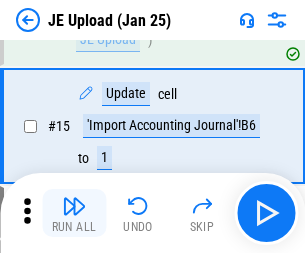 click at bounding box center (74, 206) 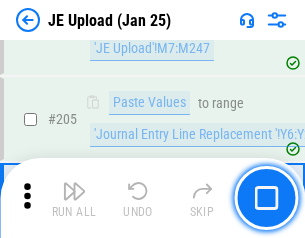 scroll, scrollTop: 4826, scrollLeft: 0, axis: vertical 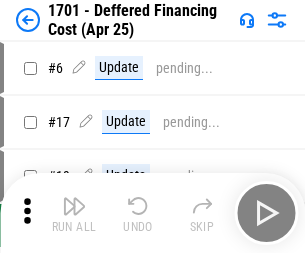 click at bounding box center (74, 206) 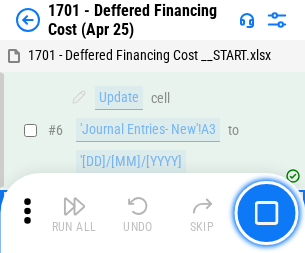 scroll, scrollTop: 240, scrollLeft: 0, axis: vertical 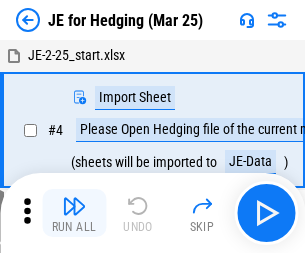 click at bounding box center (74, 206) 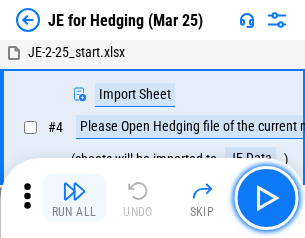 scroll, scrollTop: 113, scrollLeft: 0, axis: vertical 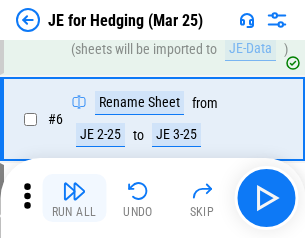 click at bounding box center (74, 191) 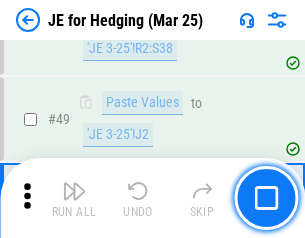 scroll, scrollTop: 1295, scrollLeft: 0, axis: vertical 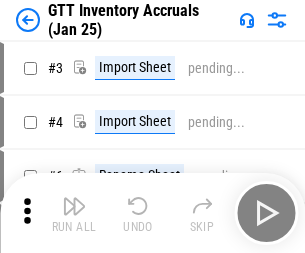 click at bounding box center [74, 206] 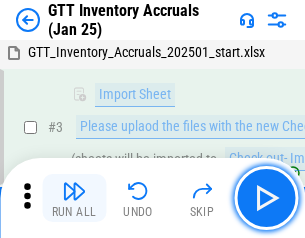 scroll, scrollTop: 129, scrollLeft: 0, axis: vertical 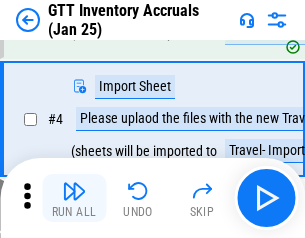 click at bounding box center [74, 191] 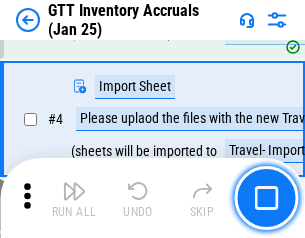 scroll, scrollTop: 231, scrollLeft: 0, axis: vertical 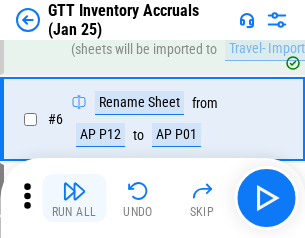 click at bounding box center (74, 191) 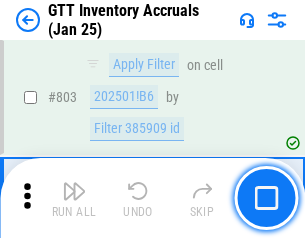 scroll, scrollTop: 15180, scrollLeft: 0, axis: vertical 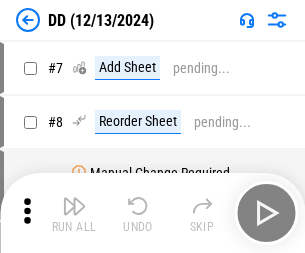 click at bounding box center [74, 206] 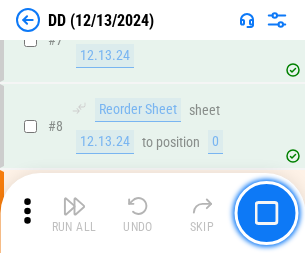scroll, scrollTop: 193, scrollLeft: 0, axis: vertical 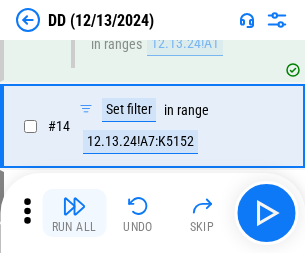 click at bounding box center [74, 206] 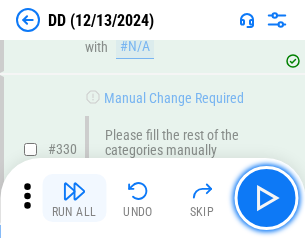 scroll, scrollTop: 9064, scrollLeft: 0, axis: vertical 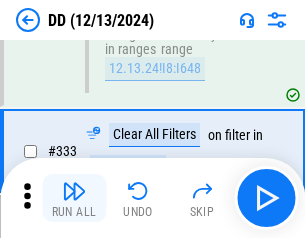 click at bounding box center (74, 191) 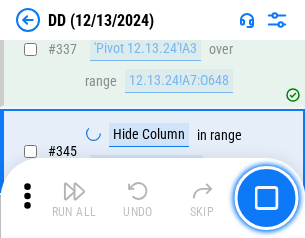 scroll, scrollTop: 9572, scrollLeft: 0, axis: vertical 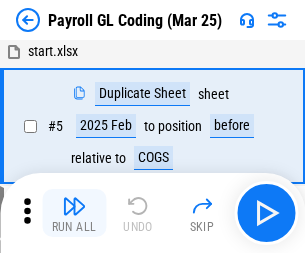 click at bounding box center [74, 206] 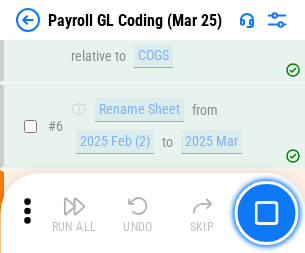 scroll, scrollTop: 240, scrollLeft: 0, axis: vertical 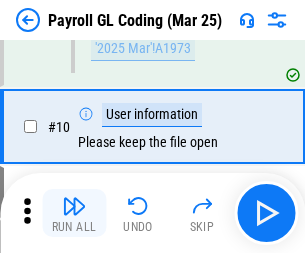 click at bounding box center (74, 206) 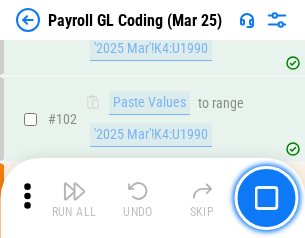 scroll, scrollTop: 4692, scrollLeft: 0, axis: vertical 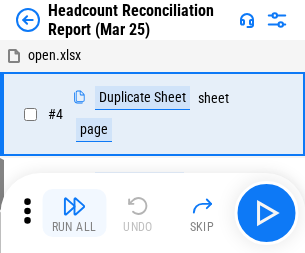 click at bounding box center [74, 206] 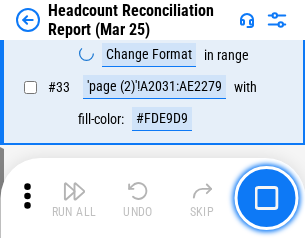 scroll, scrollTop: 1841, scrollLeft: 0, axis: vertical 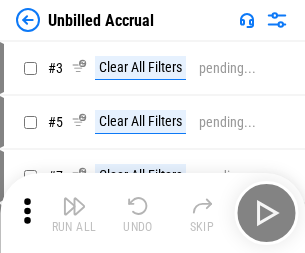 click at bounding box center (74, 206) 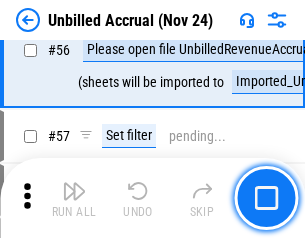 scroll, scrollTop: 2190, scrollLeft: 0, axis: vertical 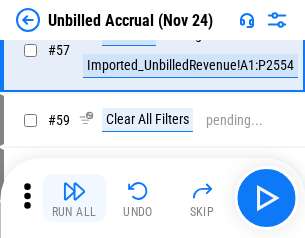 click at bounding box center (74, 191) 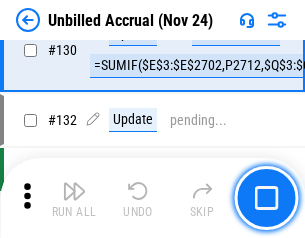 scroll, scrollTop: 5957, scrollLeft: 0, axis: vertical 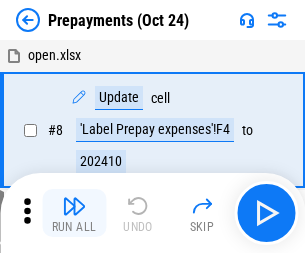 click at bounding box center (74, 206) 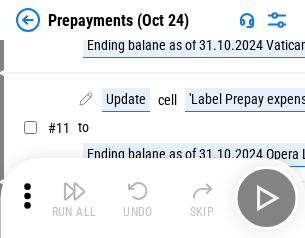 scroll, scrollTop: 125, scrollLeft: 0, axis: vertical 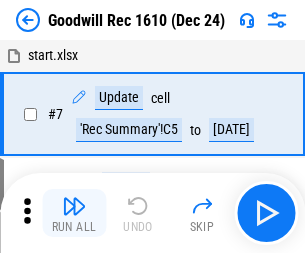 click at bounding box center (74, 206) 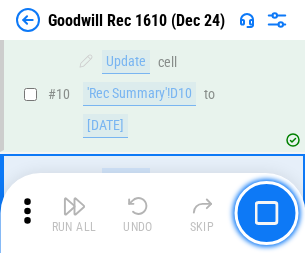 scroll, scrollTop: 342, scrollLeft: 0, axis: vertical 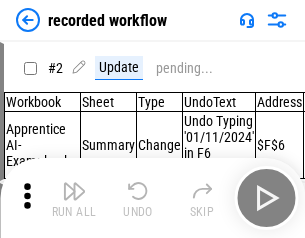 click at bounding box center [74, 191] 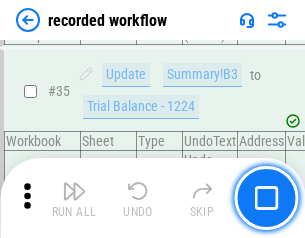 scroll, scrollTop: 6251, scrollLeft: 0, axis: vertical 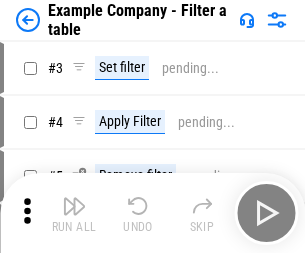 click at bounding box center [74, 206] 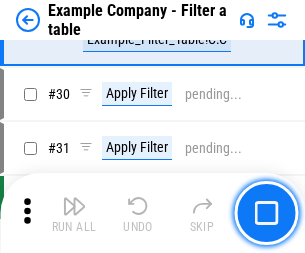 scroll, scrollTop: 1830, scrollLeft: 0, axis: vertical 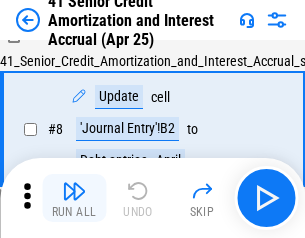 click at bounding box center [74, 191] 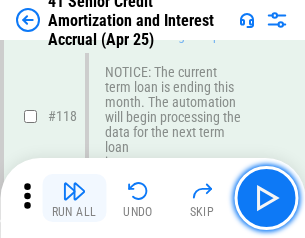 scroll, scrollTop: 1887, scrollLeft: 0, axis: vertical 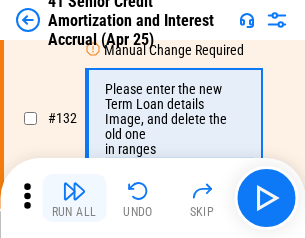 click at bounding box center [74, 191] 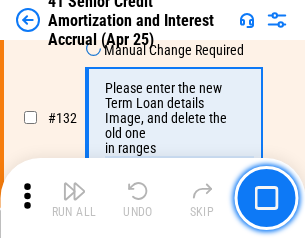 scroll, scrollTop: 2090, scrollLeft: 0, axis: vertical 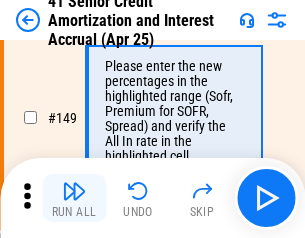 click at bounding box center [74, 191] 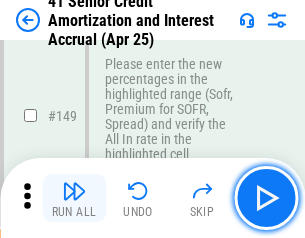 scroll, scrollTop: 2300, scrollLeft: 0, axis: vertical 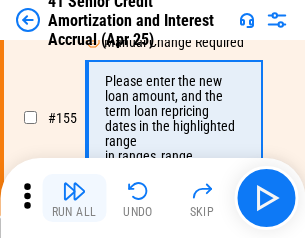 click at bounding box center [74, 191] 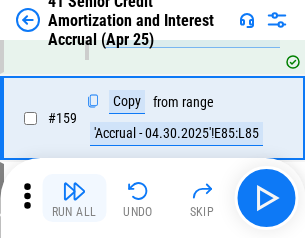 click at bounding box center [74, 191] 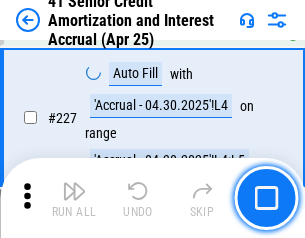 scroll, scrollTop: 4479, scrollLeft: 0, axis: vertical 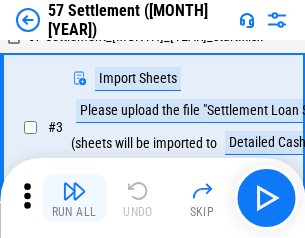 click at bounding box center [74, 191] 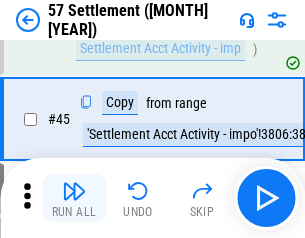 click at bounding box center [74, 191] 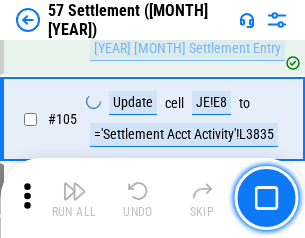 scroll, scrollTop: 1263, scrollLeft: 0, axis: vertical 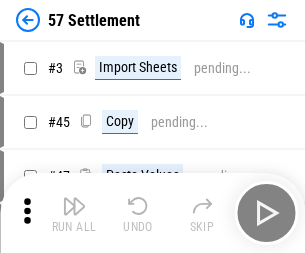 click at bounding box center (74, 206) 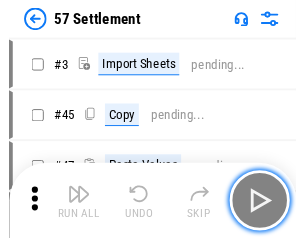 scroll, scrollTop: 19, scrollLeft: 0, axis: vertical 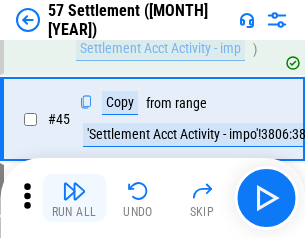 click at bounding box center (74, 191) 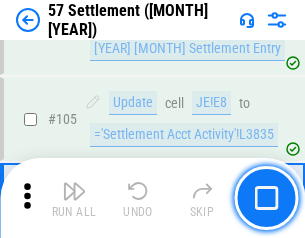 scroll, scrollTop: 1263, scrollLeft: 0, axis: vertical 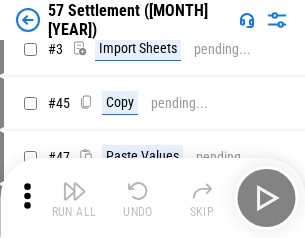 click at bounding box center [74, 191] 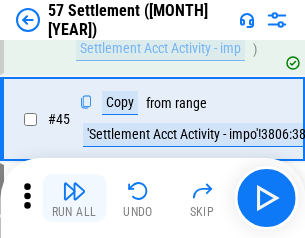 click at bounding box center [74, 191] 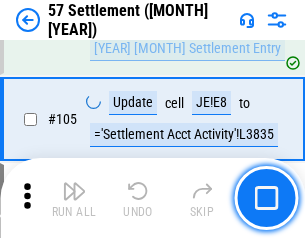 scroll, scrollTop: 1263, scrollLeft: 0, axis: vertical 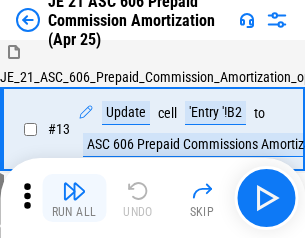 click at bounding box center [74, 191] 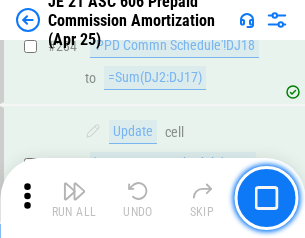 scroll, scrollTop: 3680, scrollLeft: 0, axis: vertical 